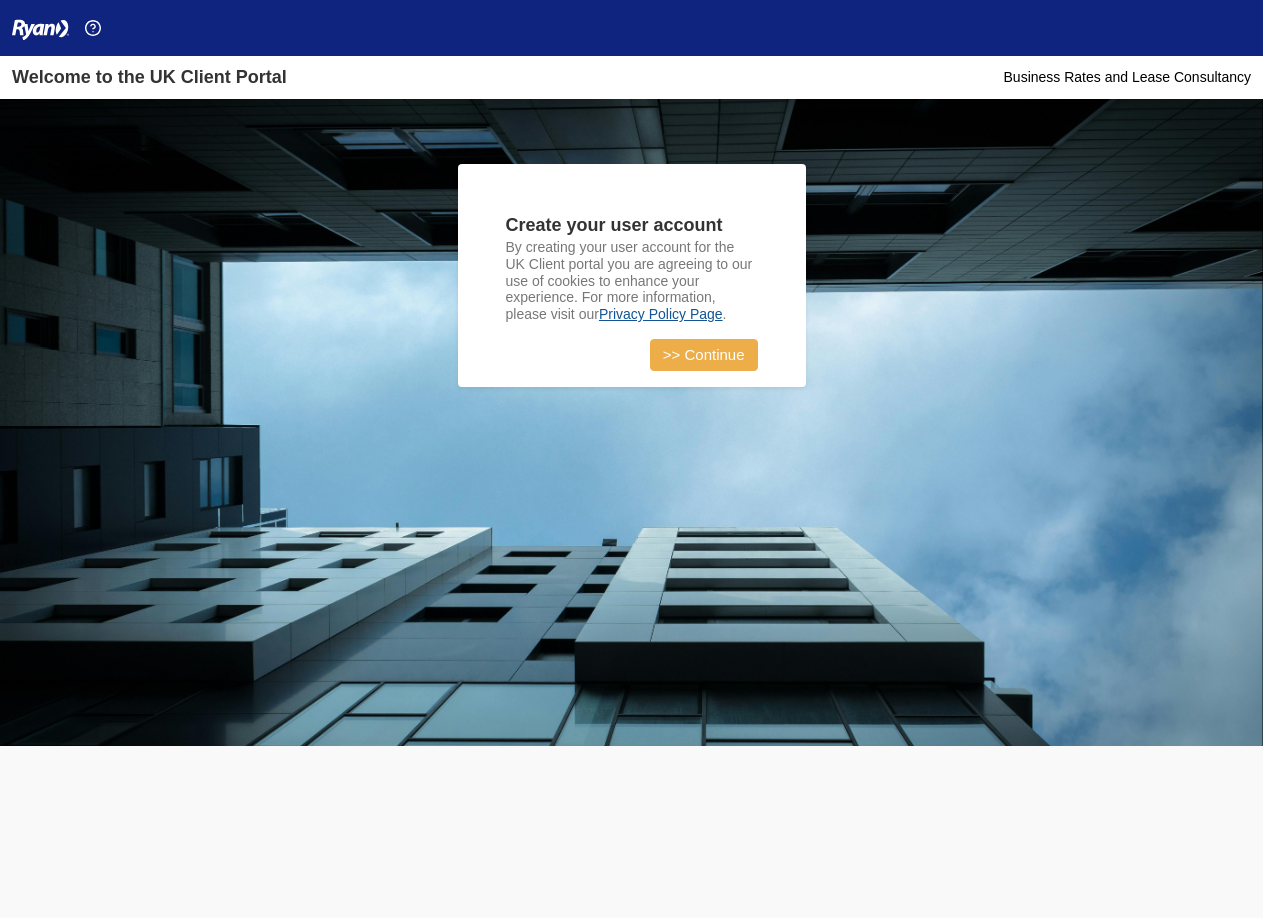 scroll, scrollTop: 0, scrollLeft: 0, axis: both 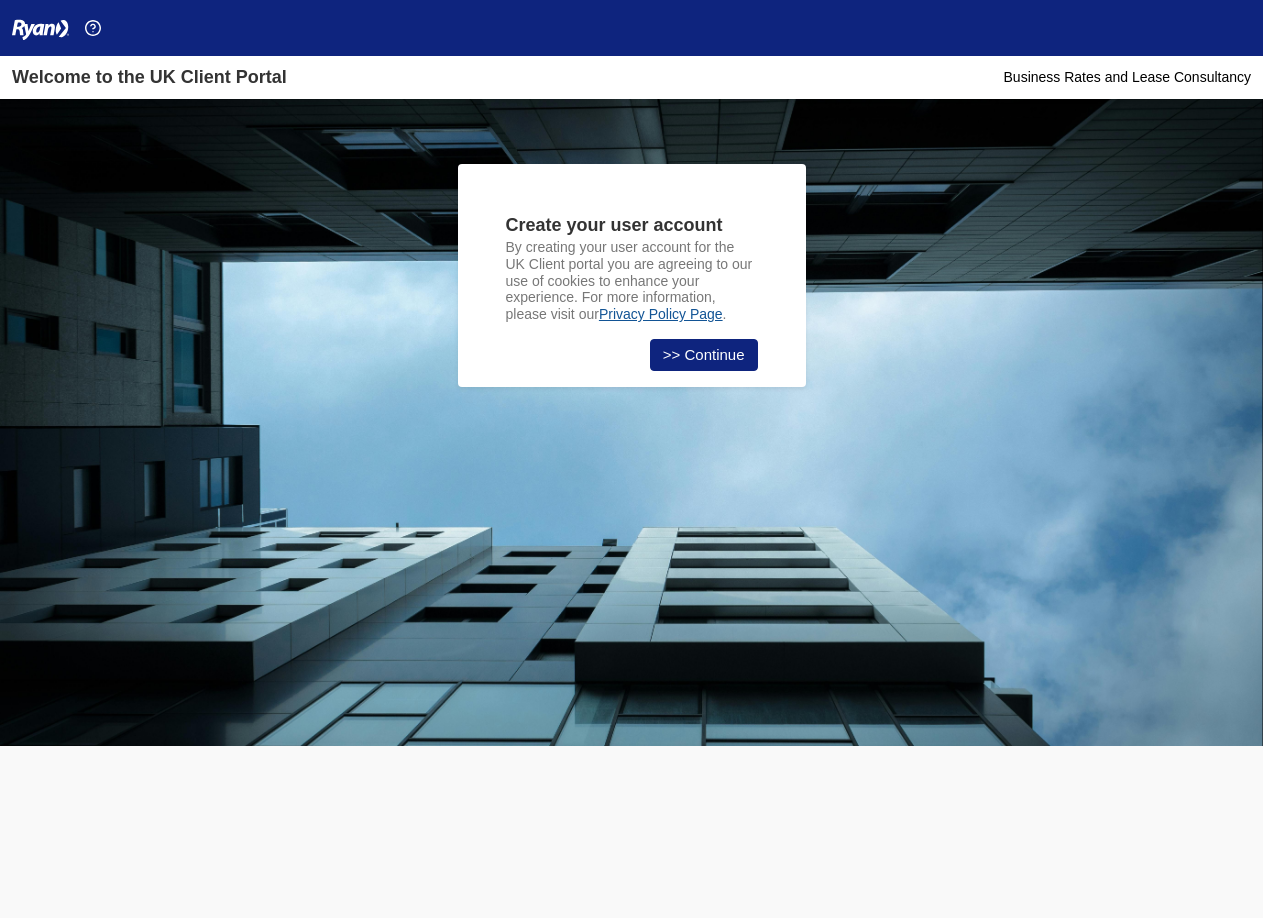 click on "Create your user account
By creating your user account for the UK Client portal you are agreeing to our use of cookies to enhance your experience. For more information, please visit our  Privacy Policy Page .
>> Continue" at bounding box center (632, 275) 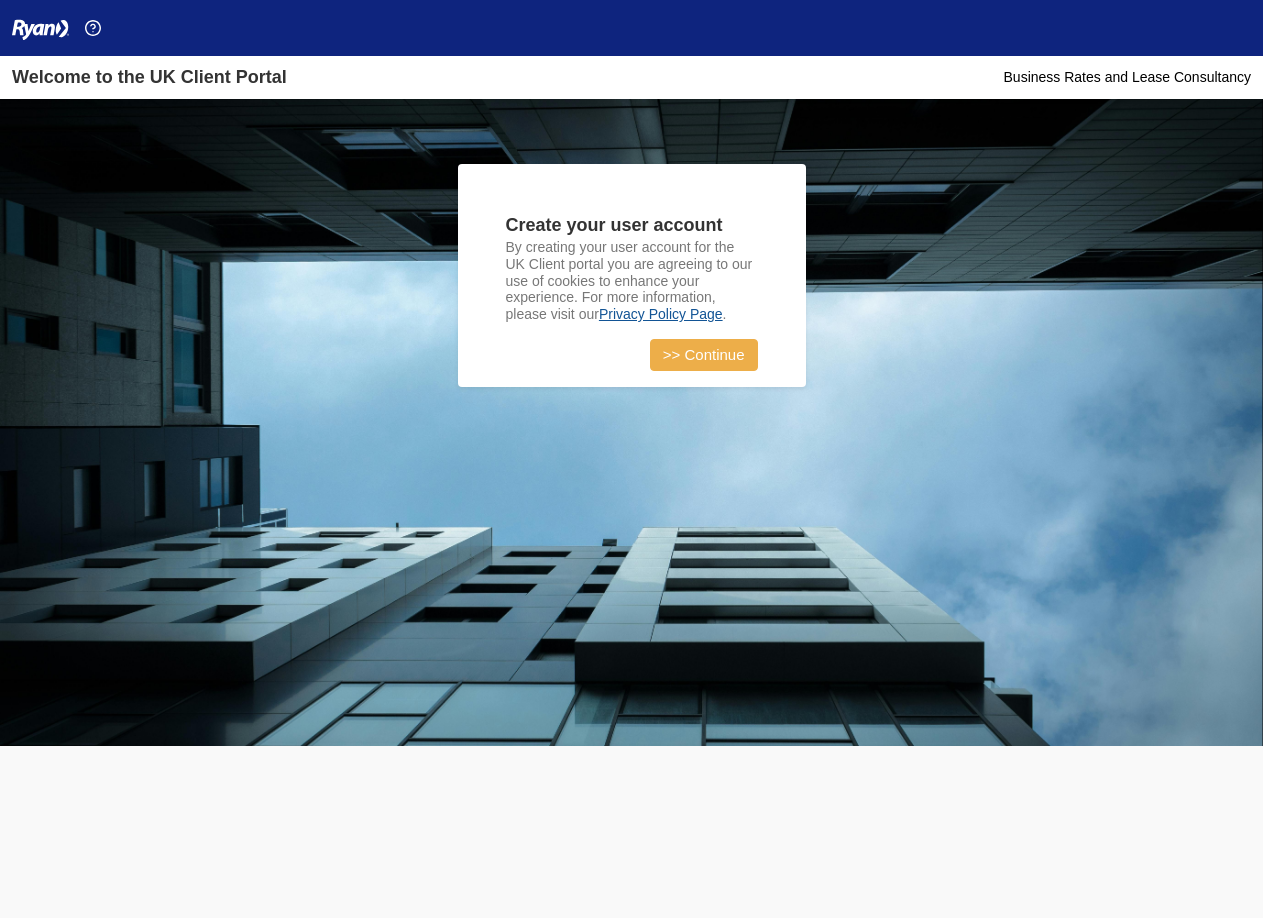 click on ">> Continue" at bounding box center [704, 355] 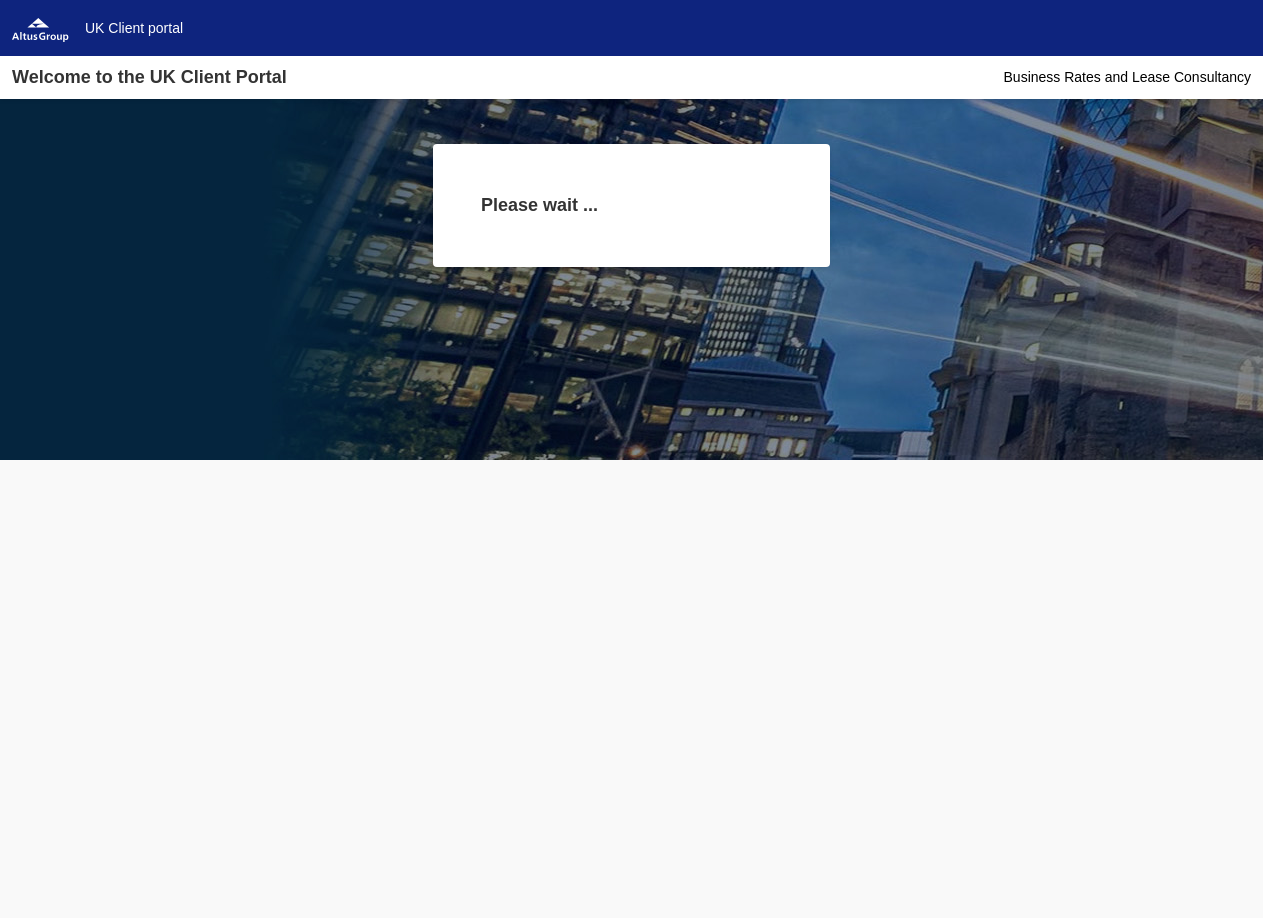 scroll, scrollTop: 0, scrollLeft: 0, axis: both 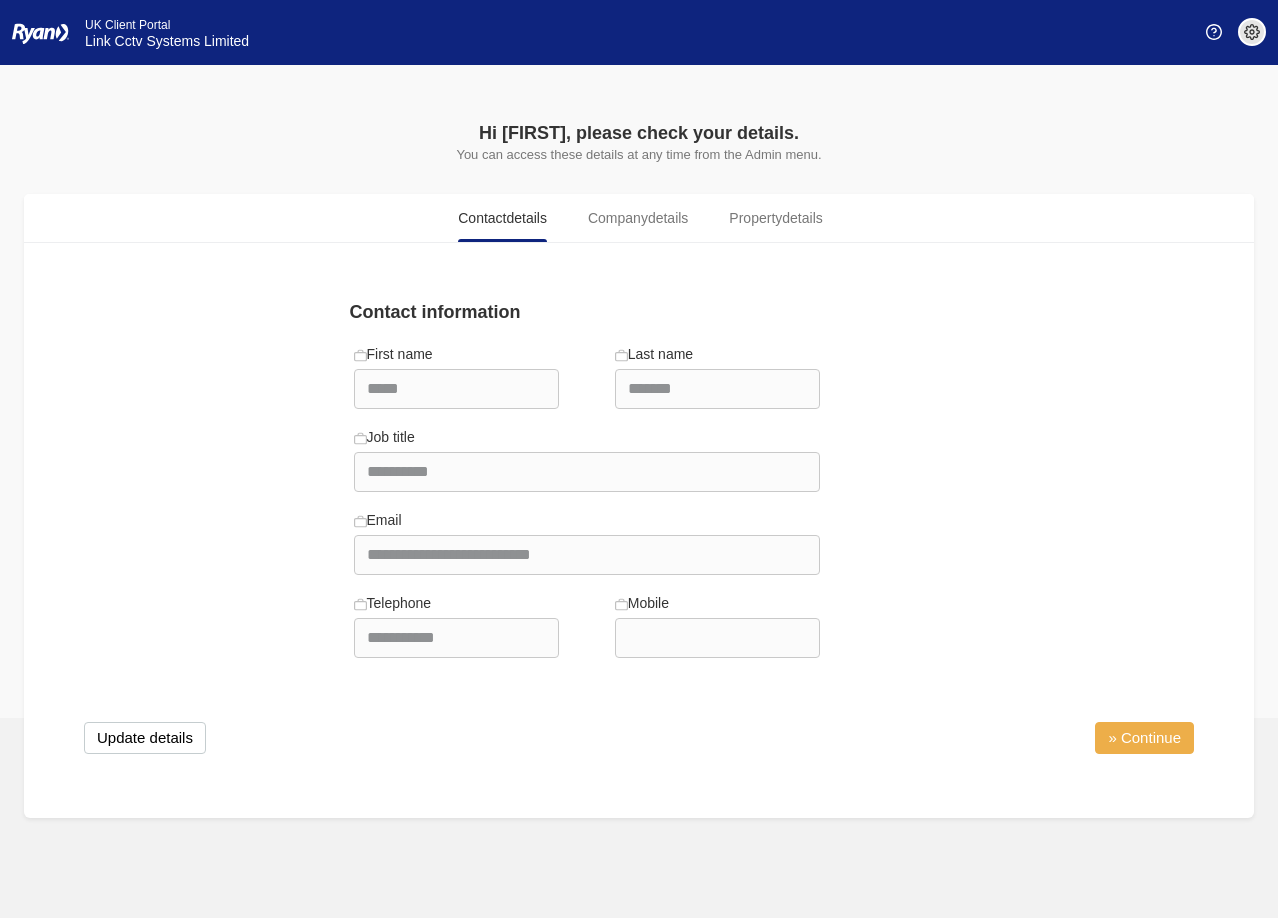click on "» Continue" at bounding box center (1144, 738) 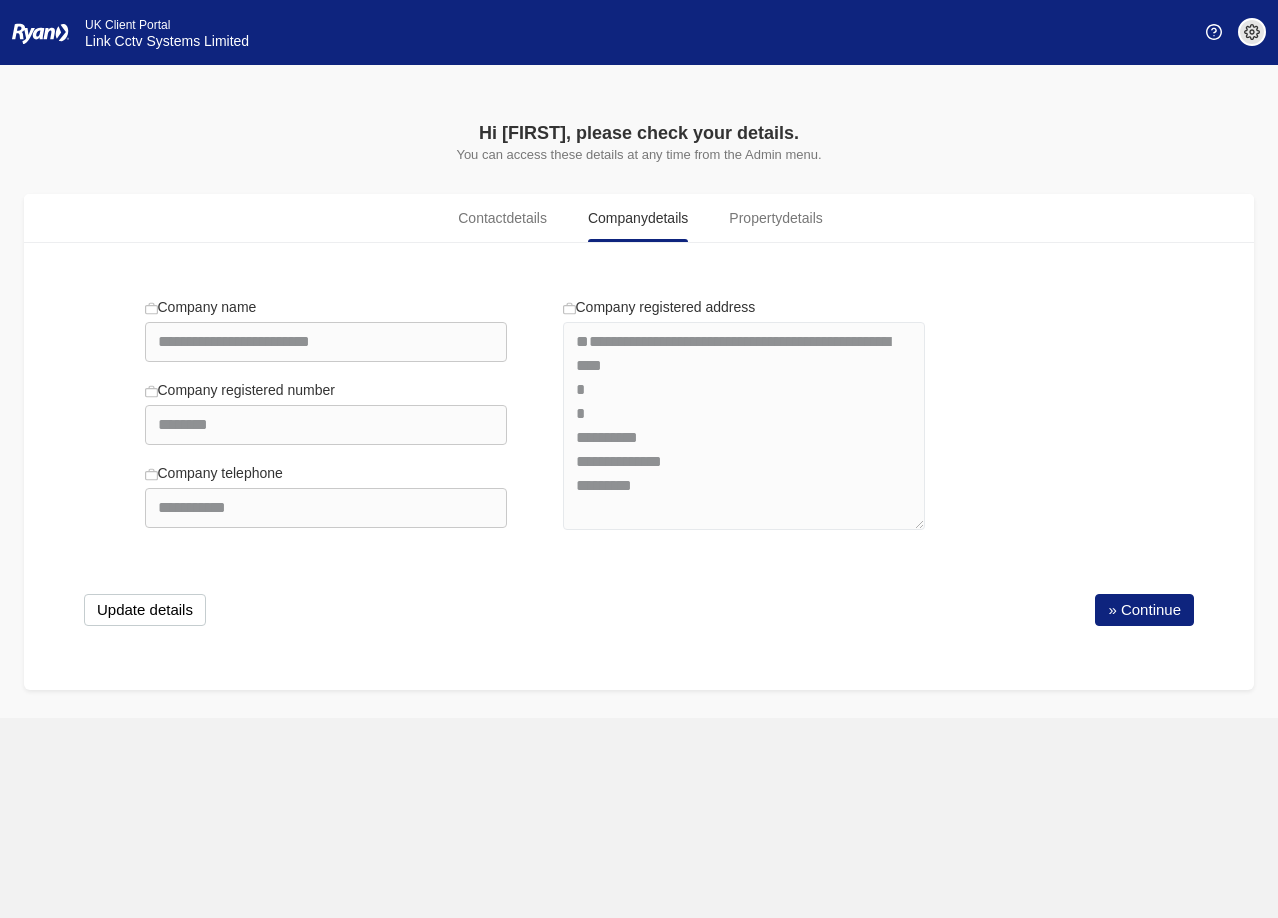 click on "**********" at bounding box center [639, 476] 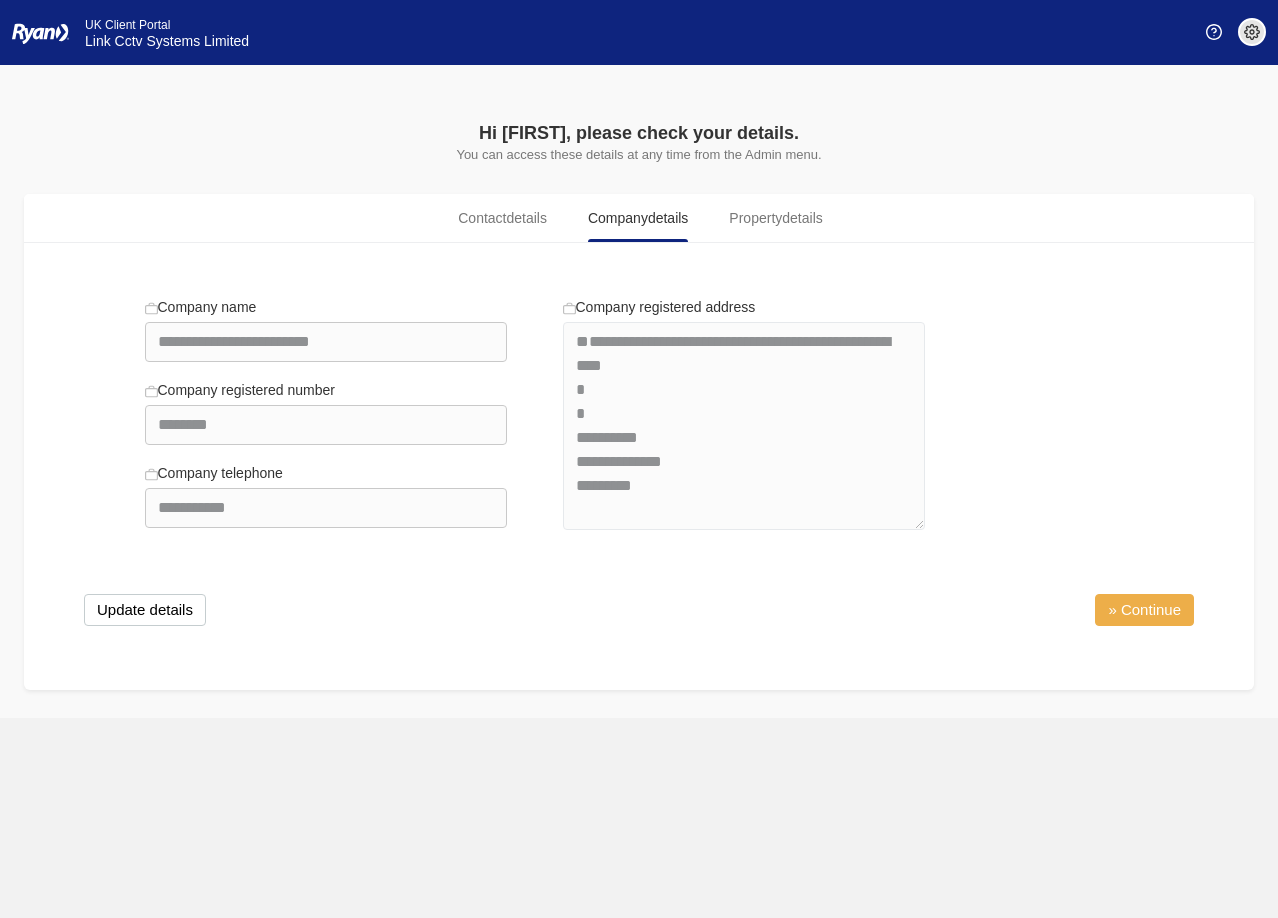 click on "» Continue" at bounding box center (1144, 610) 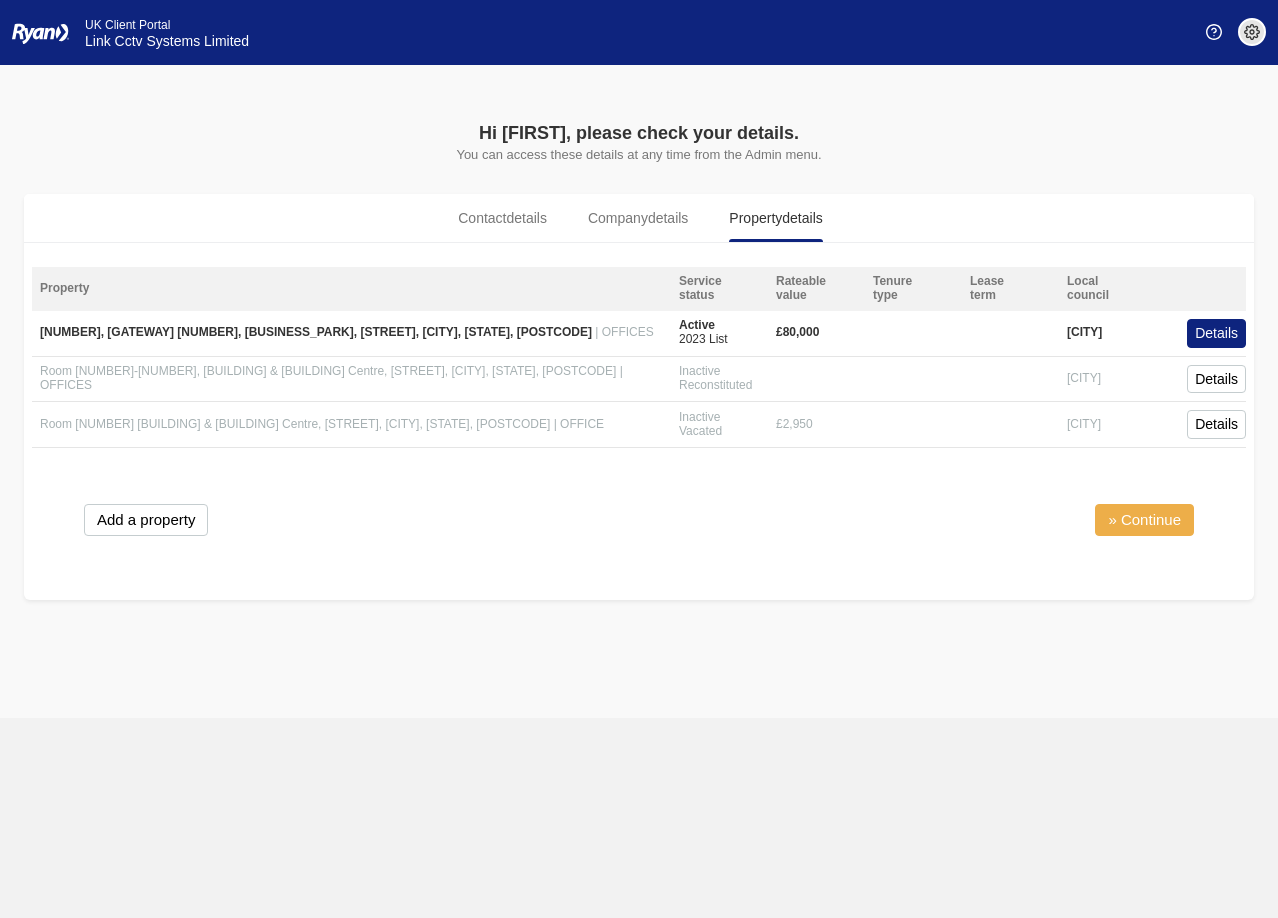 click on "» Continue" at bounding box center (1144, 520) 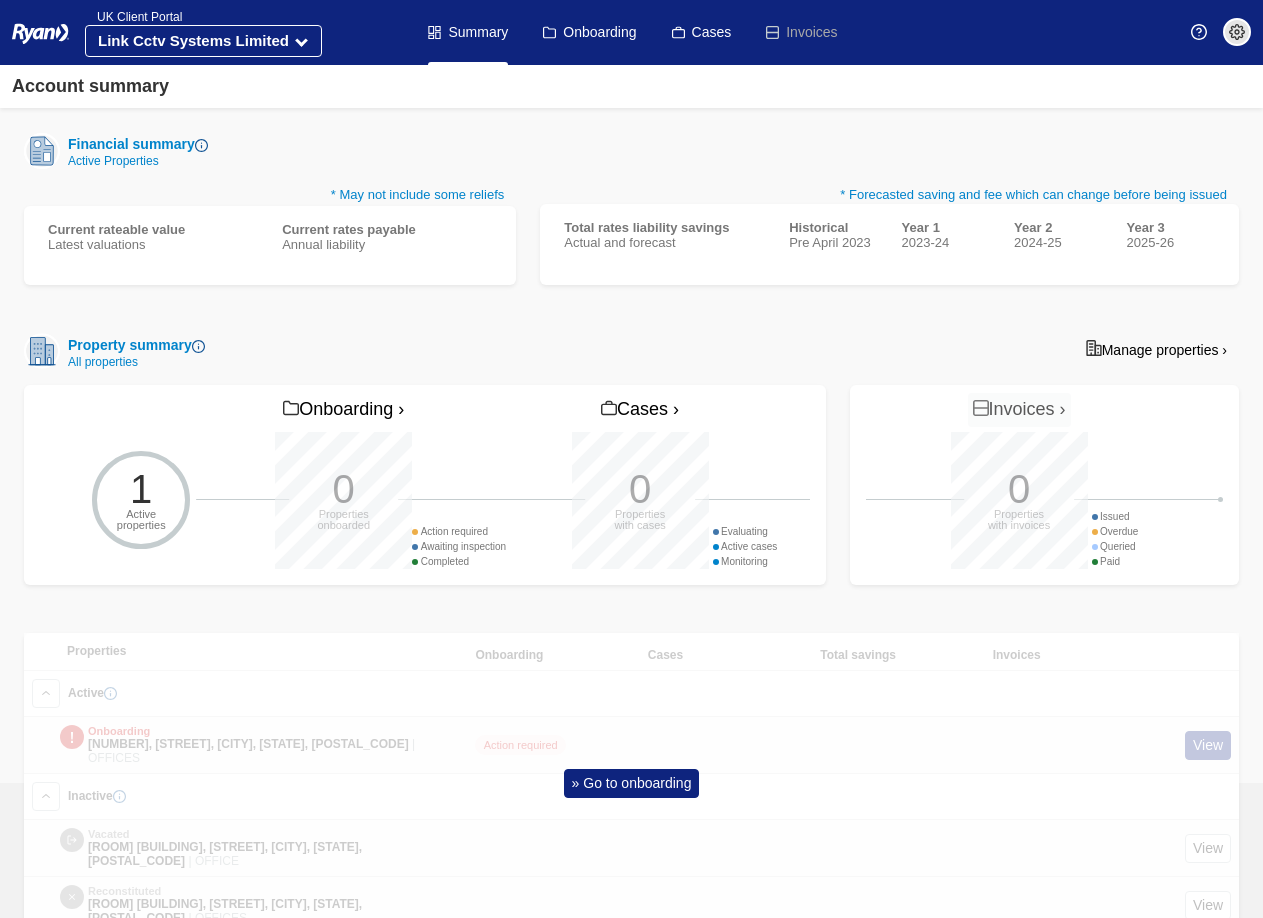 scroll, scrollTop: 365, scrollLeft: 0, axis: vertical 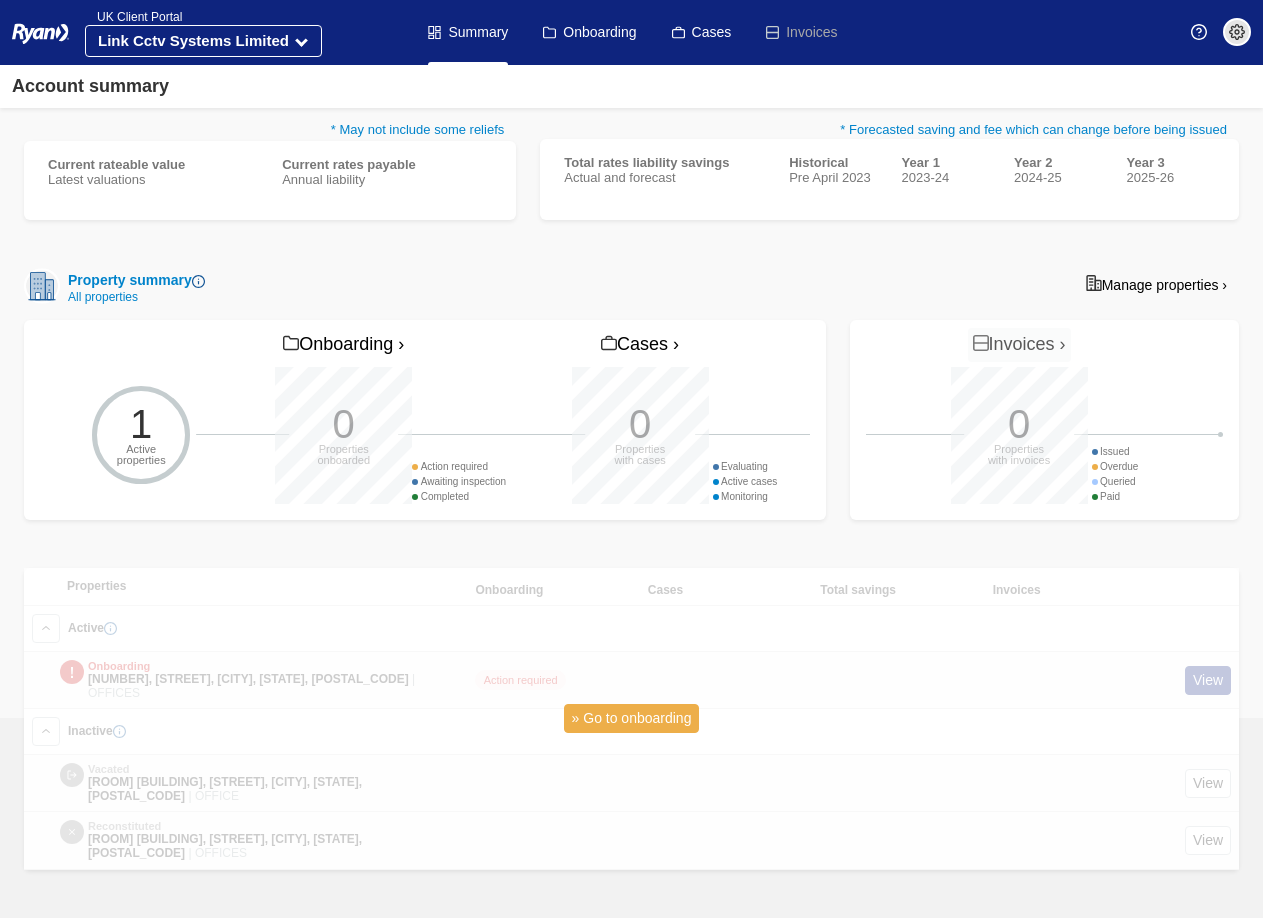 click on "» Go to onboarding" at bounding box center (632, 718) 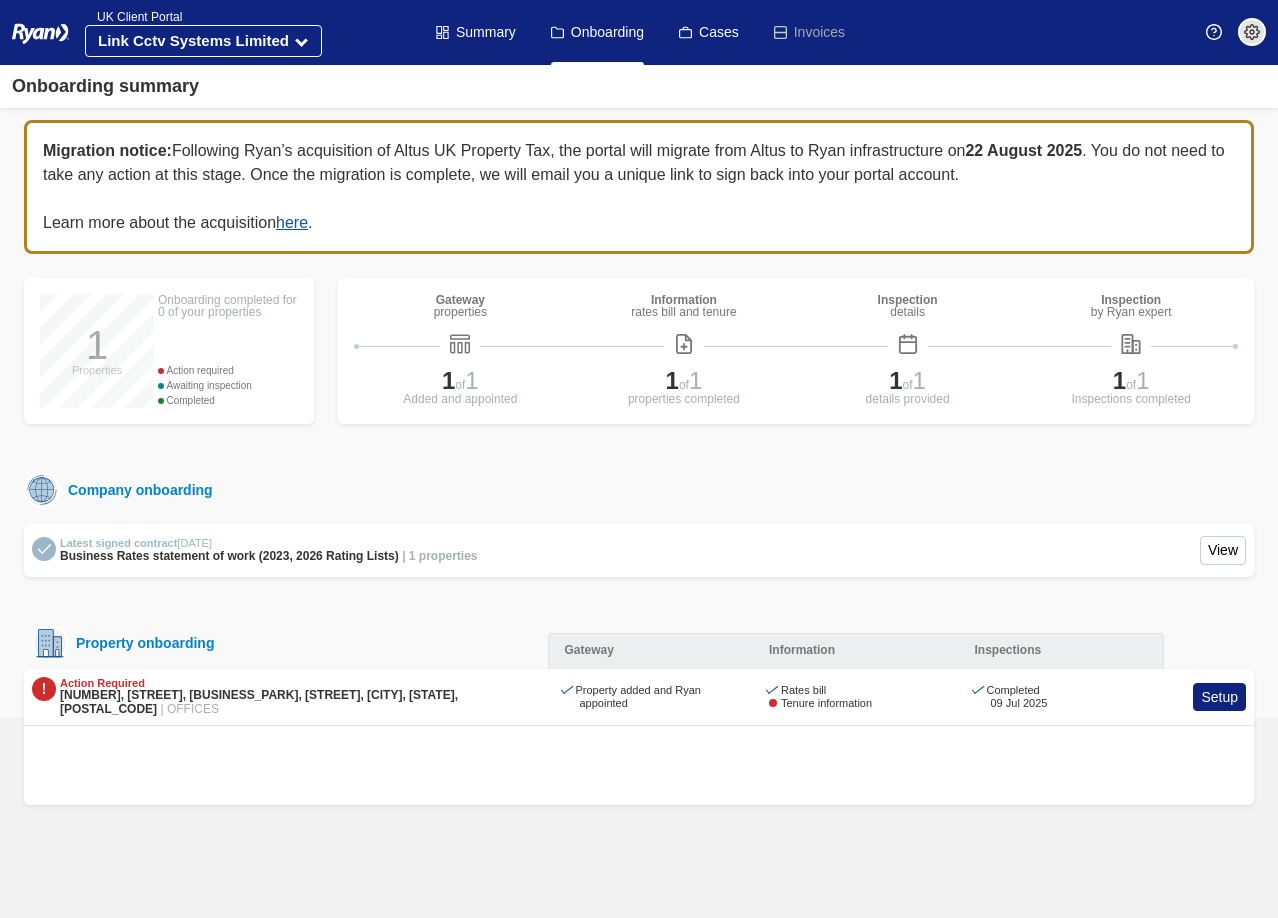 scroll, scrollTop: 0, scrollLeft: 0, axis: both 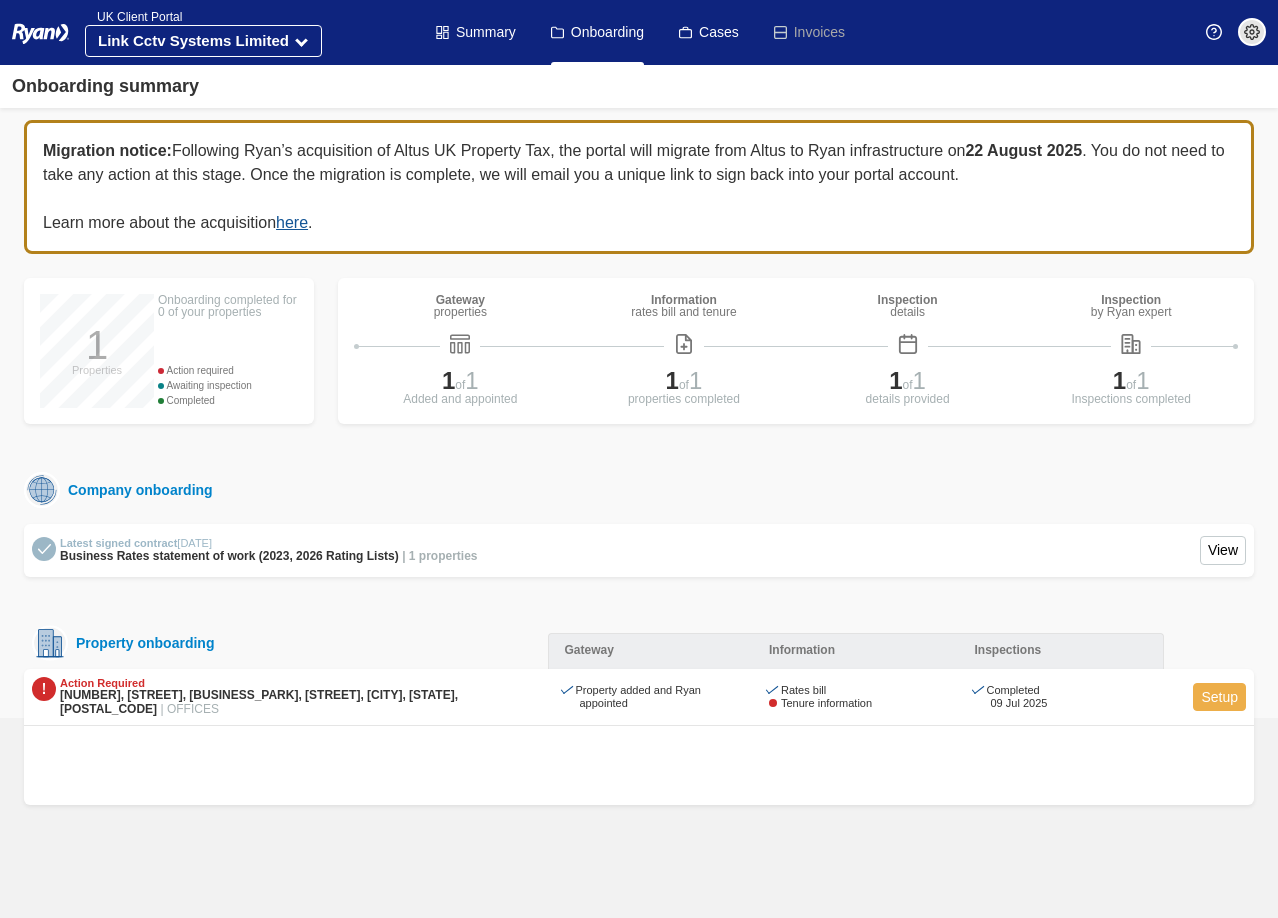 click on "Setup" at bounding box center [1219, 697] 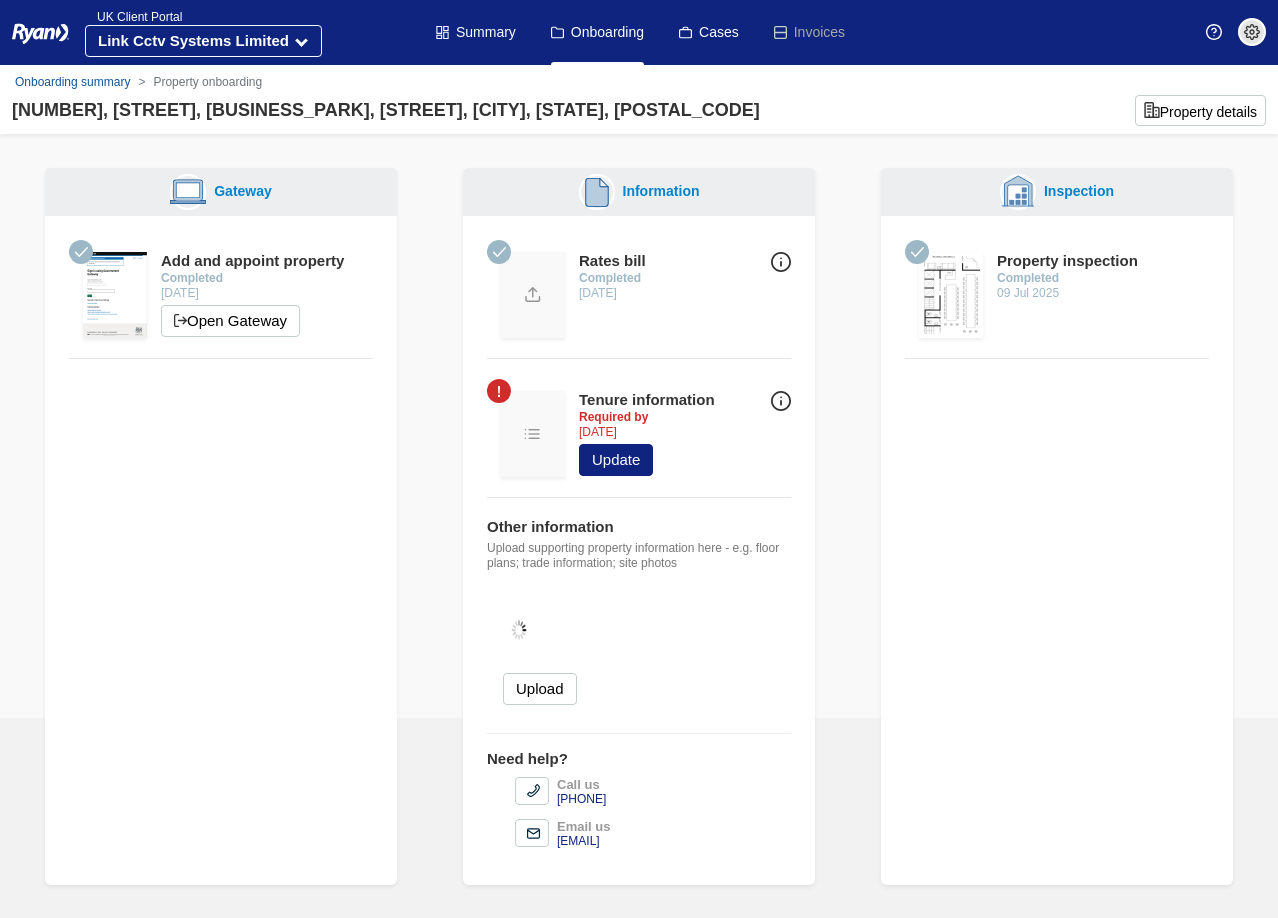 scroll, scrollTop: 0, scrollLeft: 0, axis: both 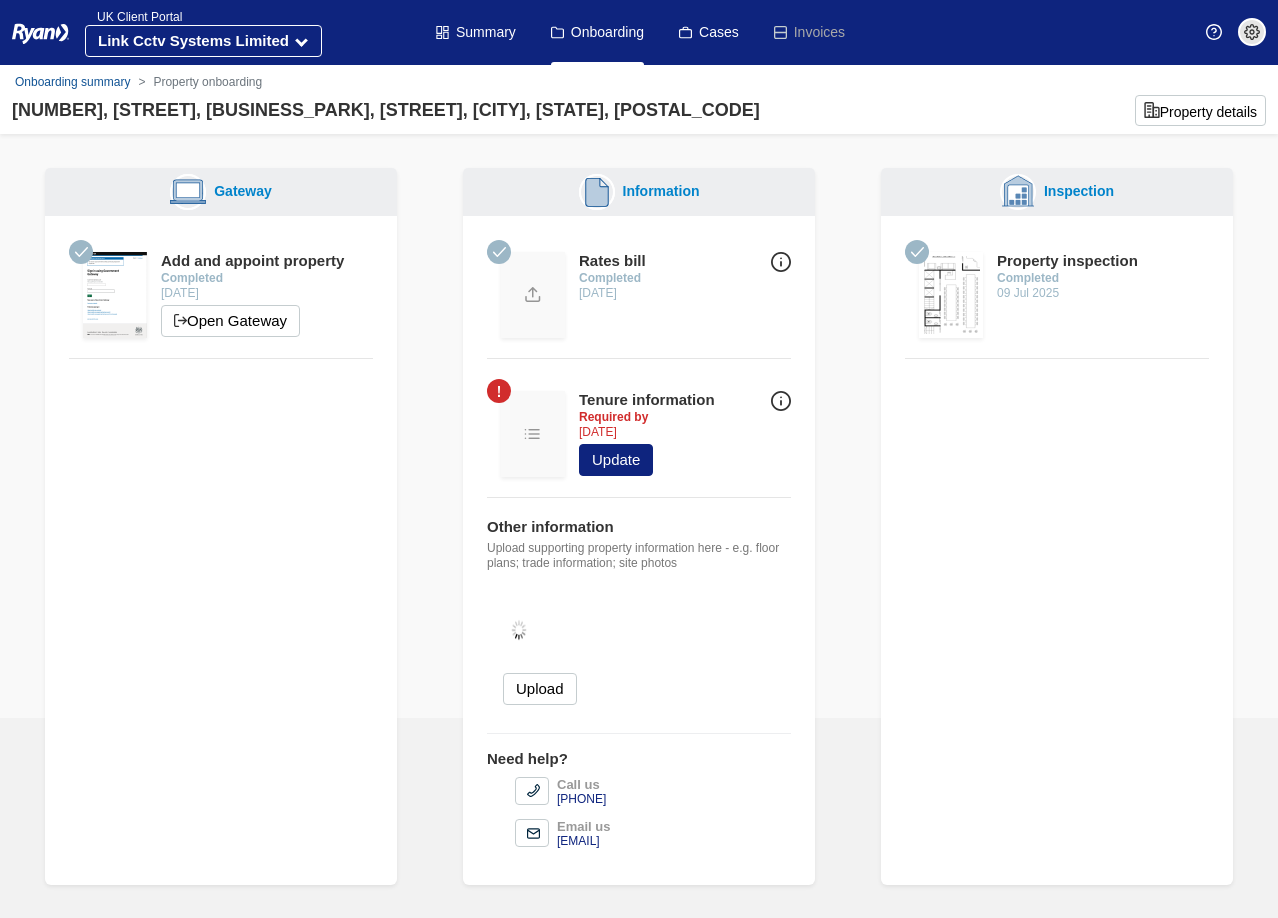 click at bounding box center [781, 401] 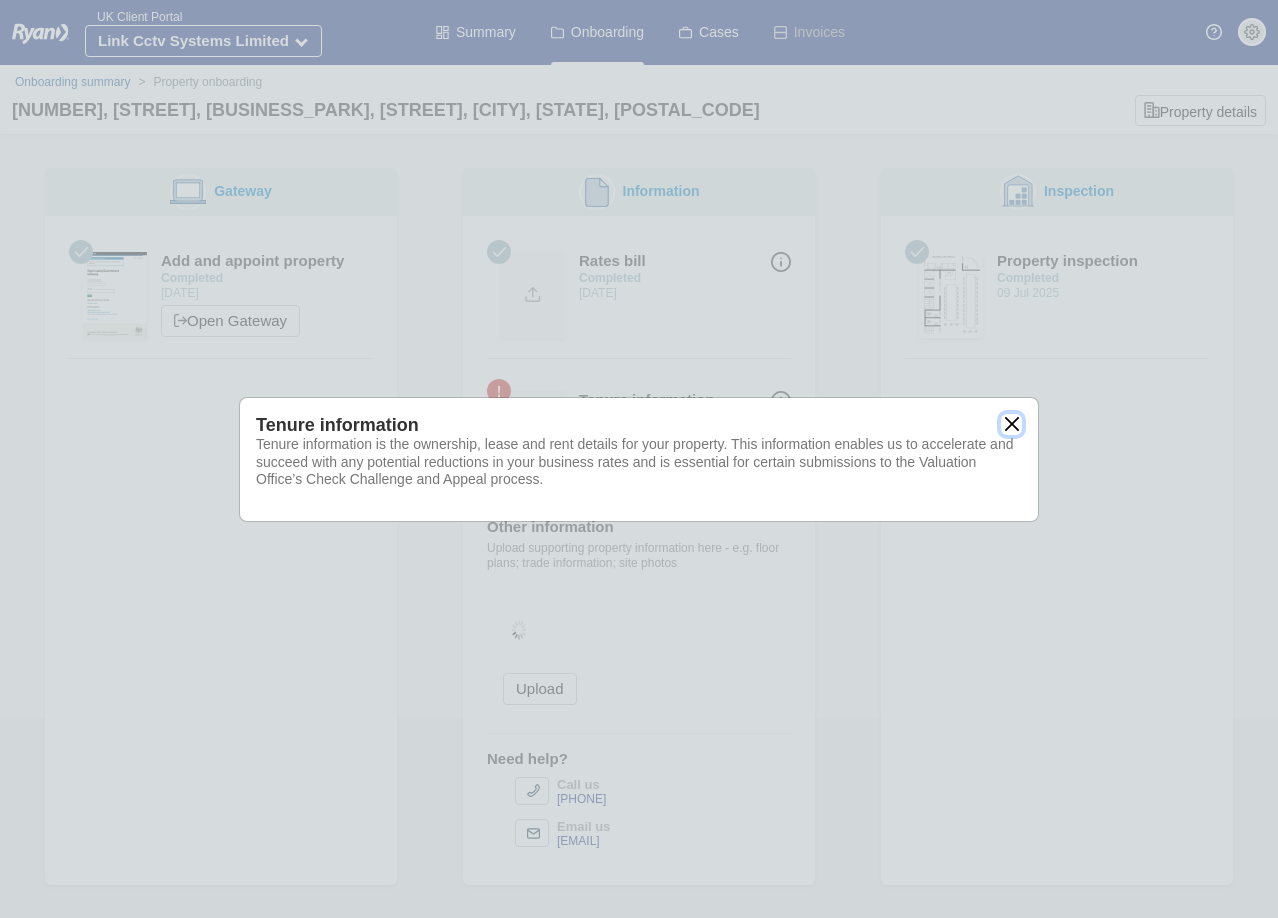 click at bounding box center (1011, 424) 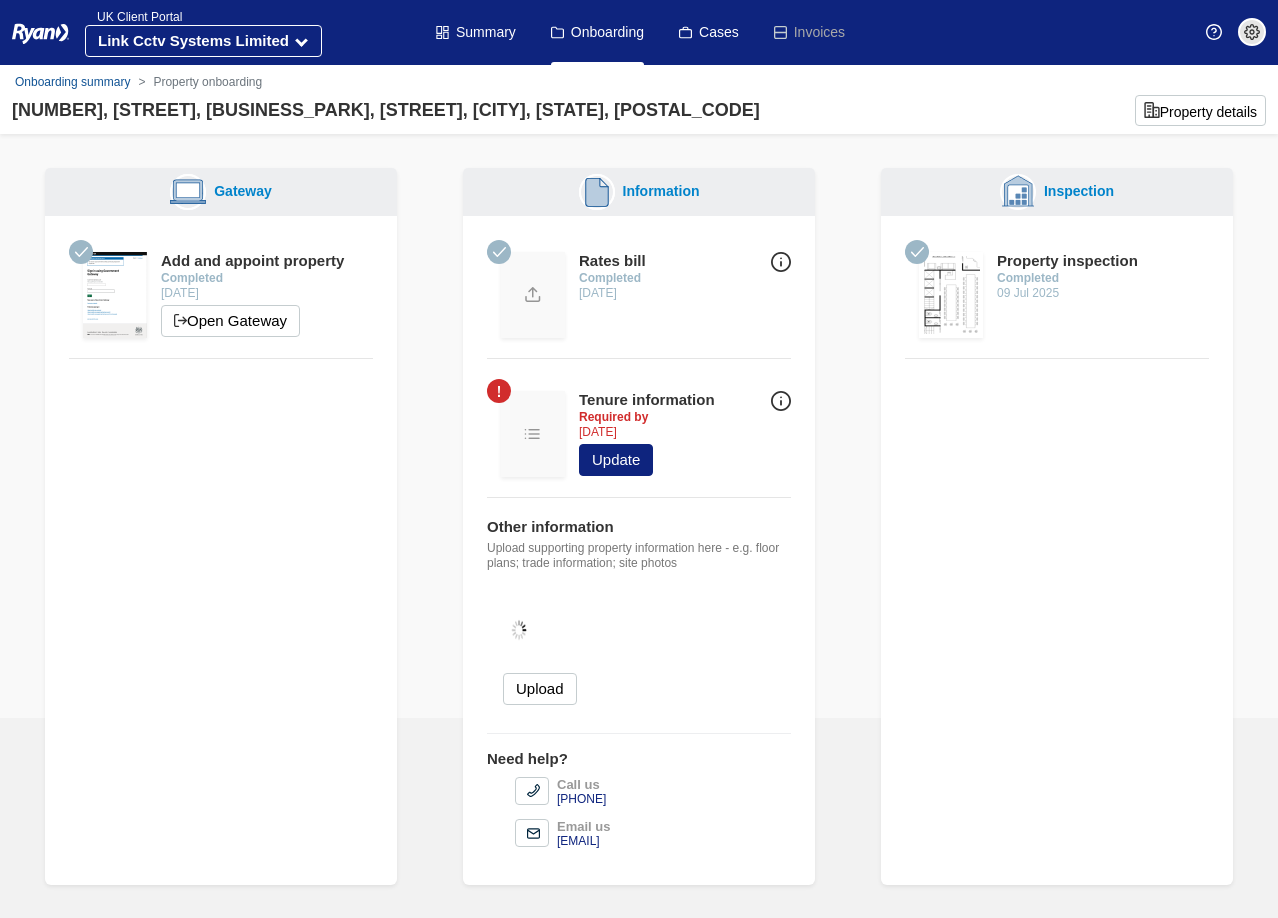 click at bounding box center [639, 630] 